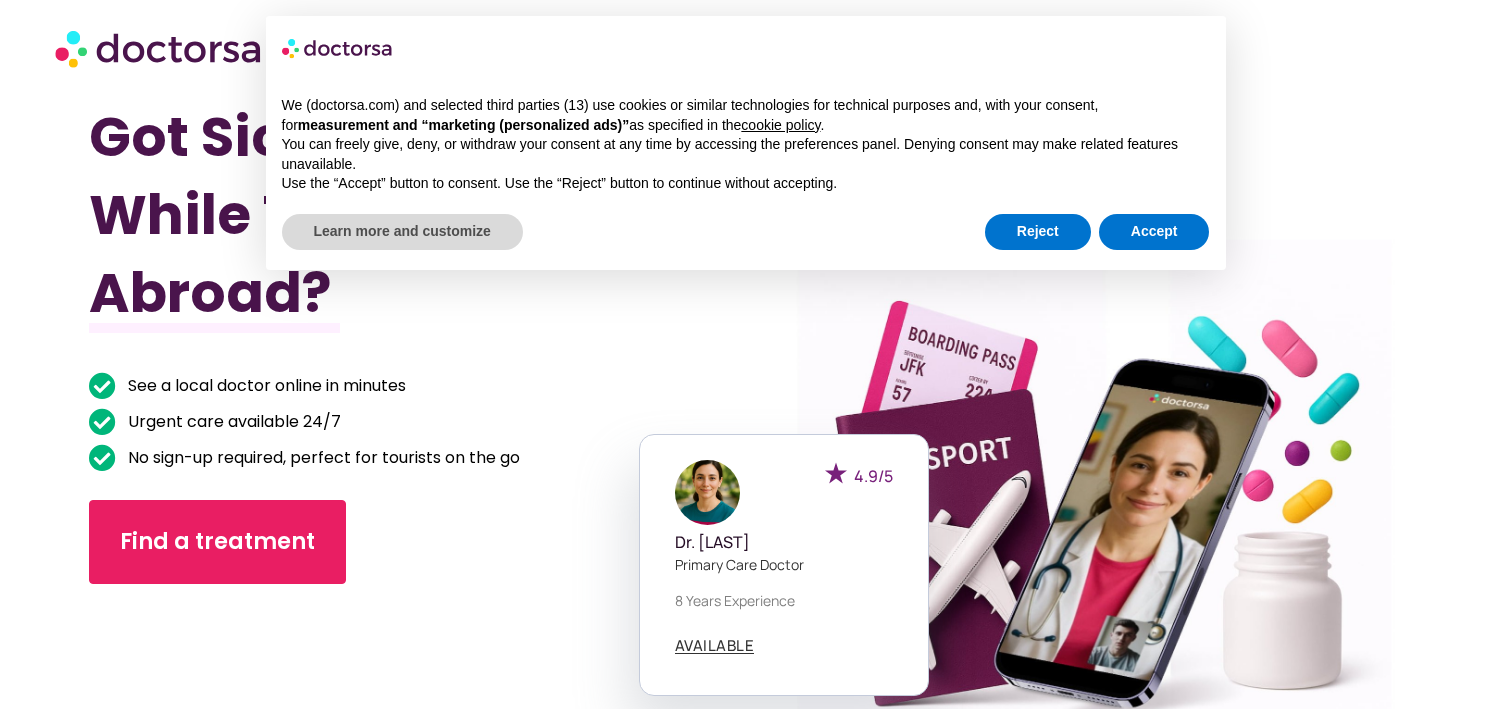 scroll, scrollTop: 0, scrollLeft: 0, axis: both 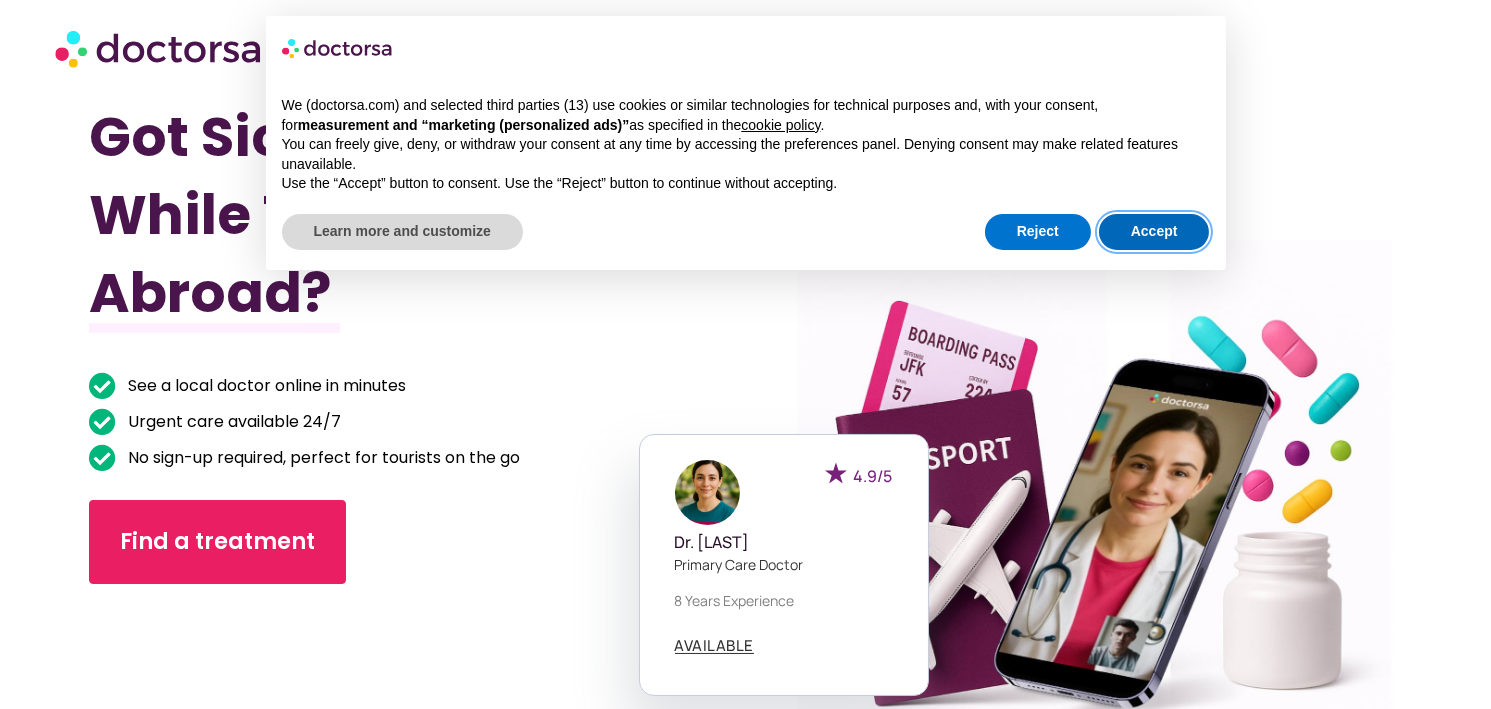 click on "Accept" at bounding box center (1154, 232) 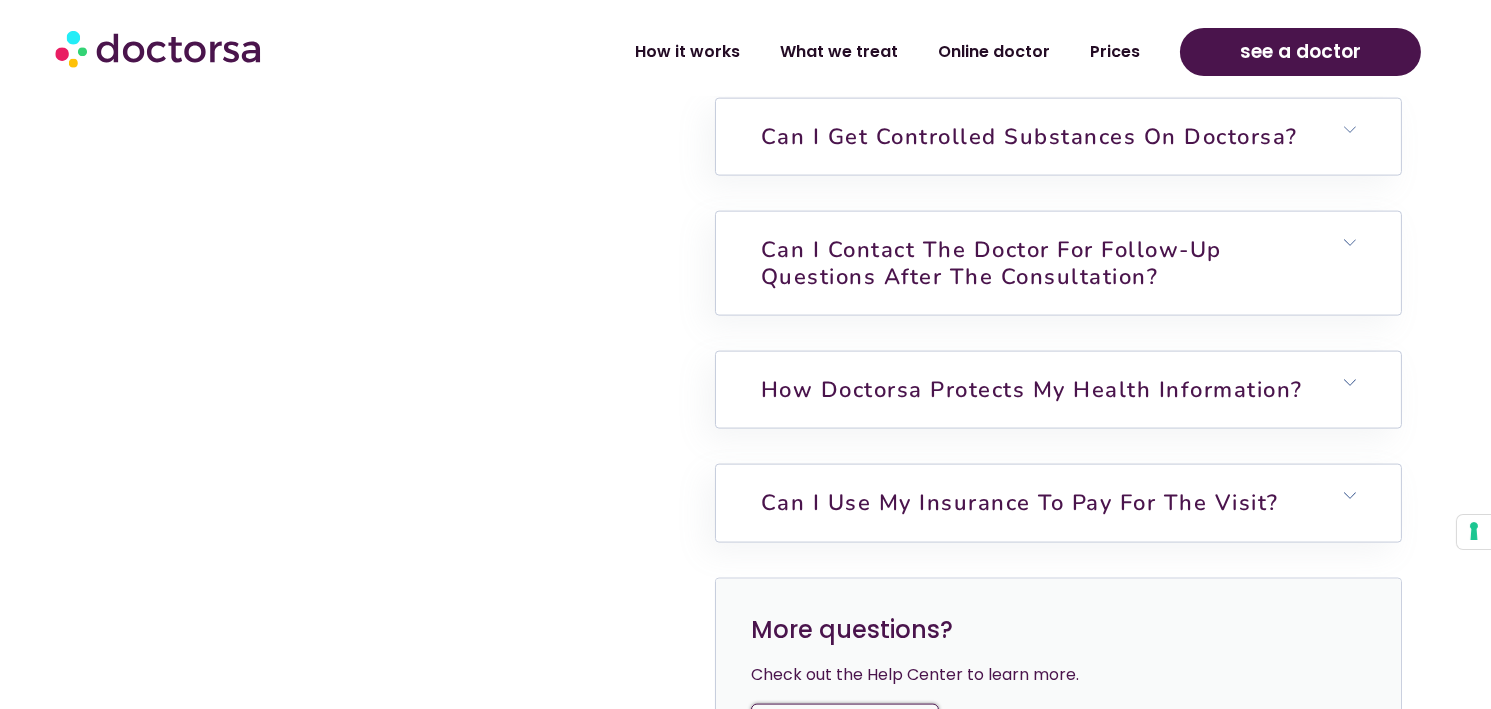 scroll, scrollTop: 4854, scrollLeft: 0, axis: vertical 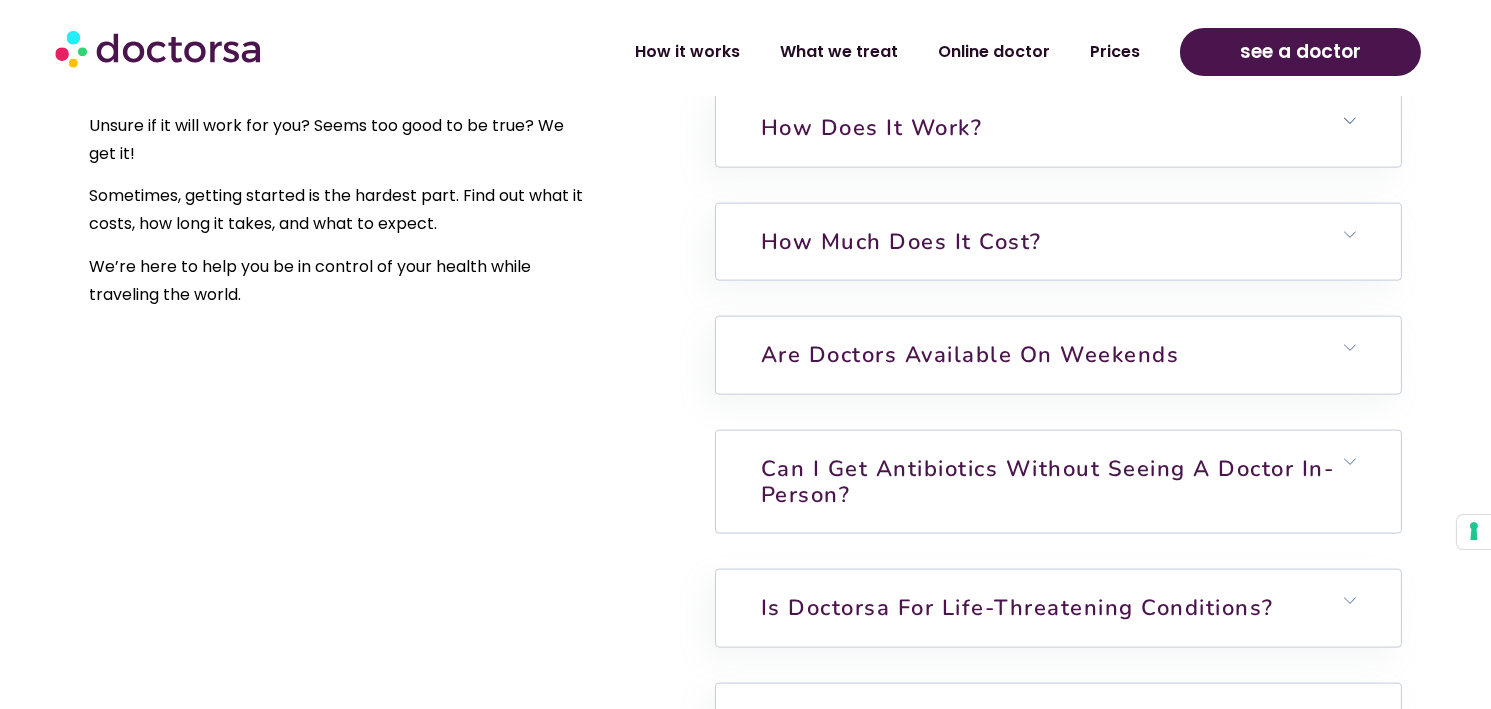click on "Can I get antibiotics without seeing a doctor in-person?" at bounding box center [1048, 482] 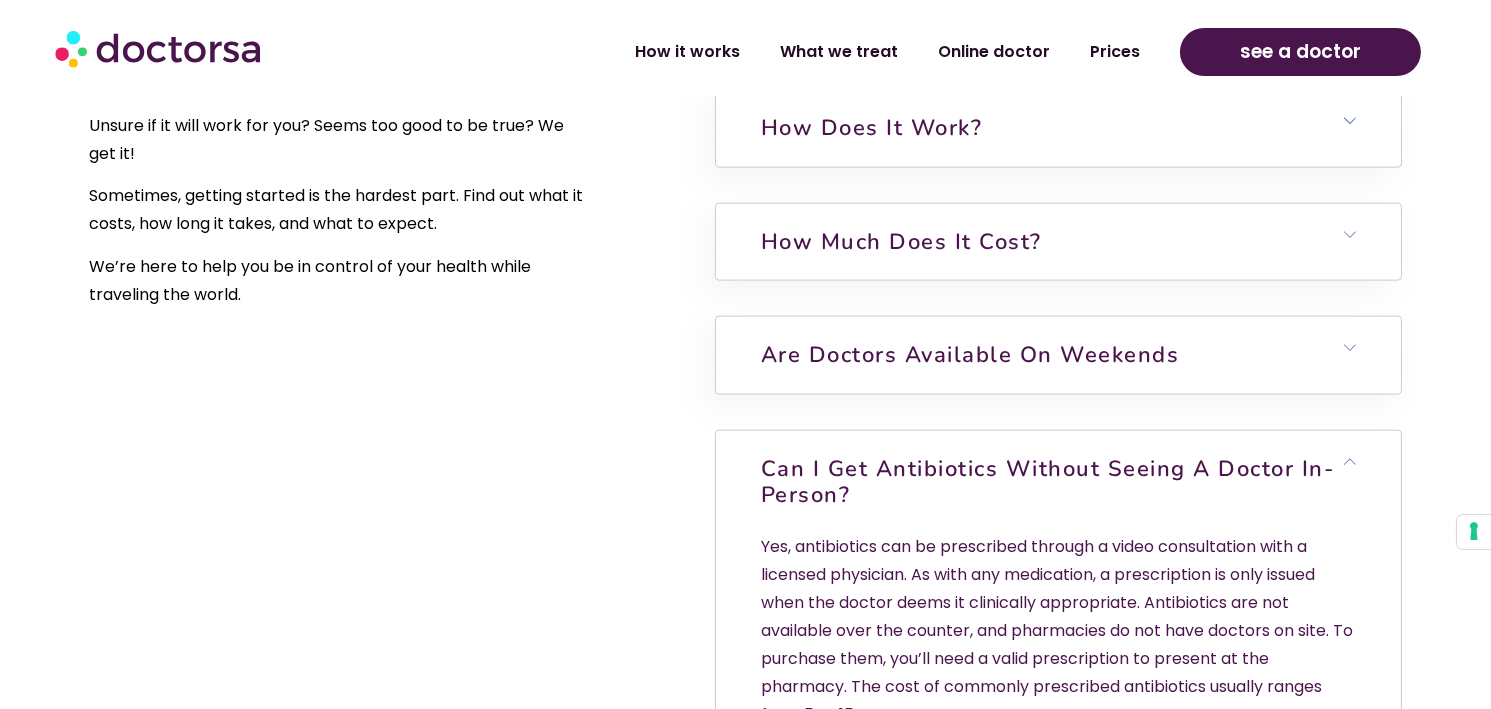 click at bounding box center (1350, 462) 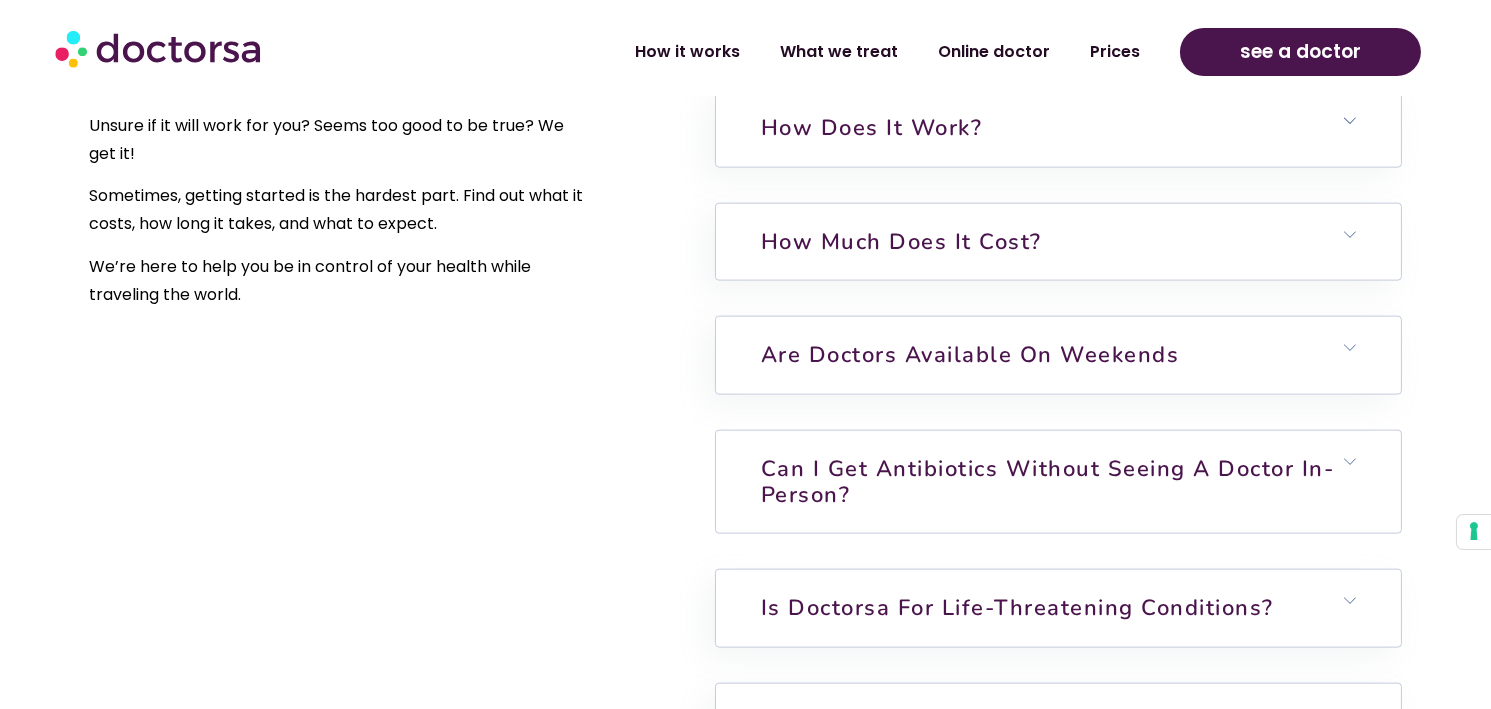 click at bounding box center (1350, 462) 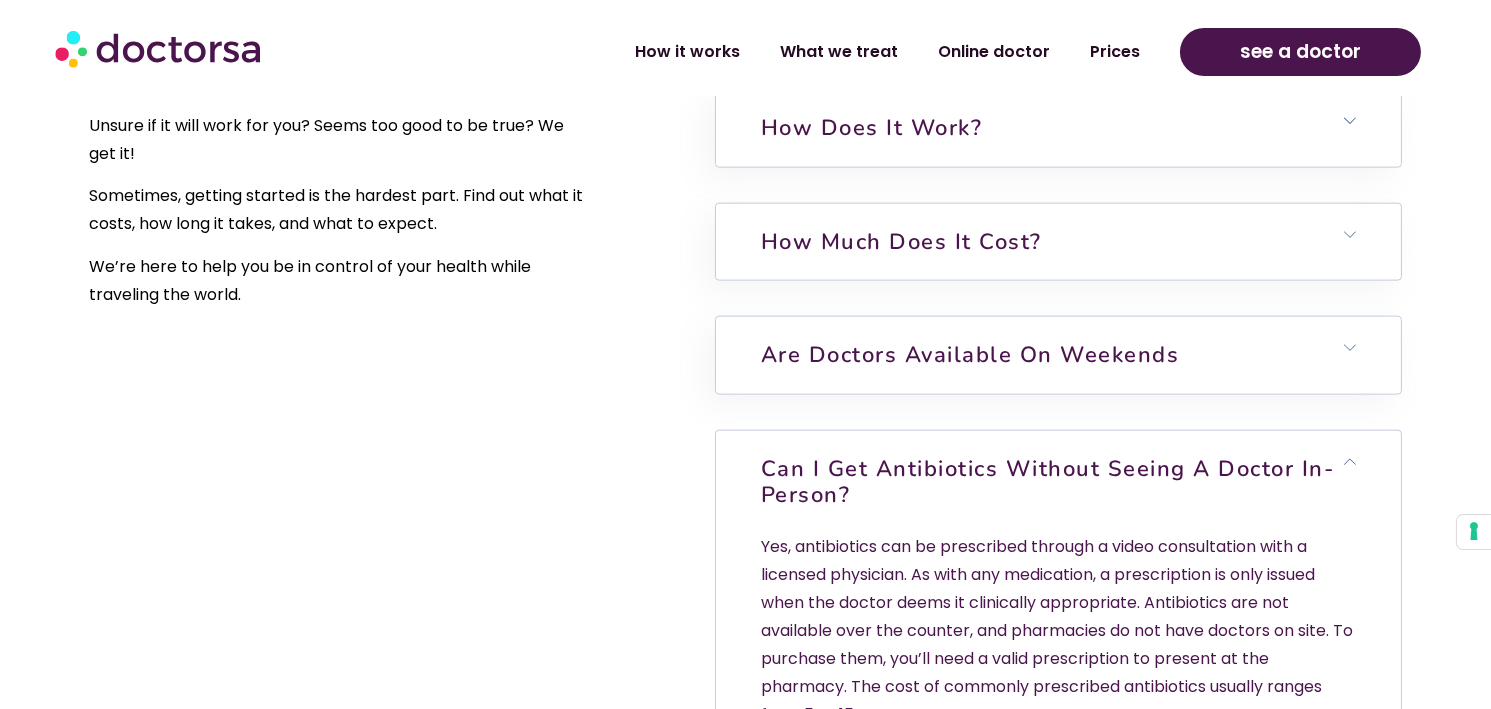 click at bounding box center (1350, 462) 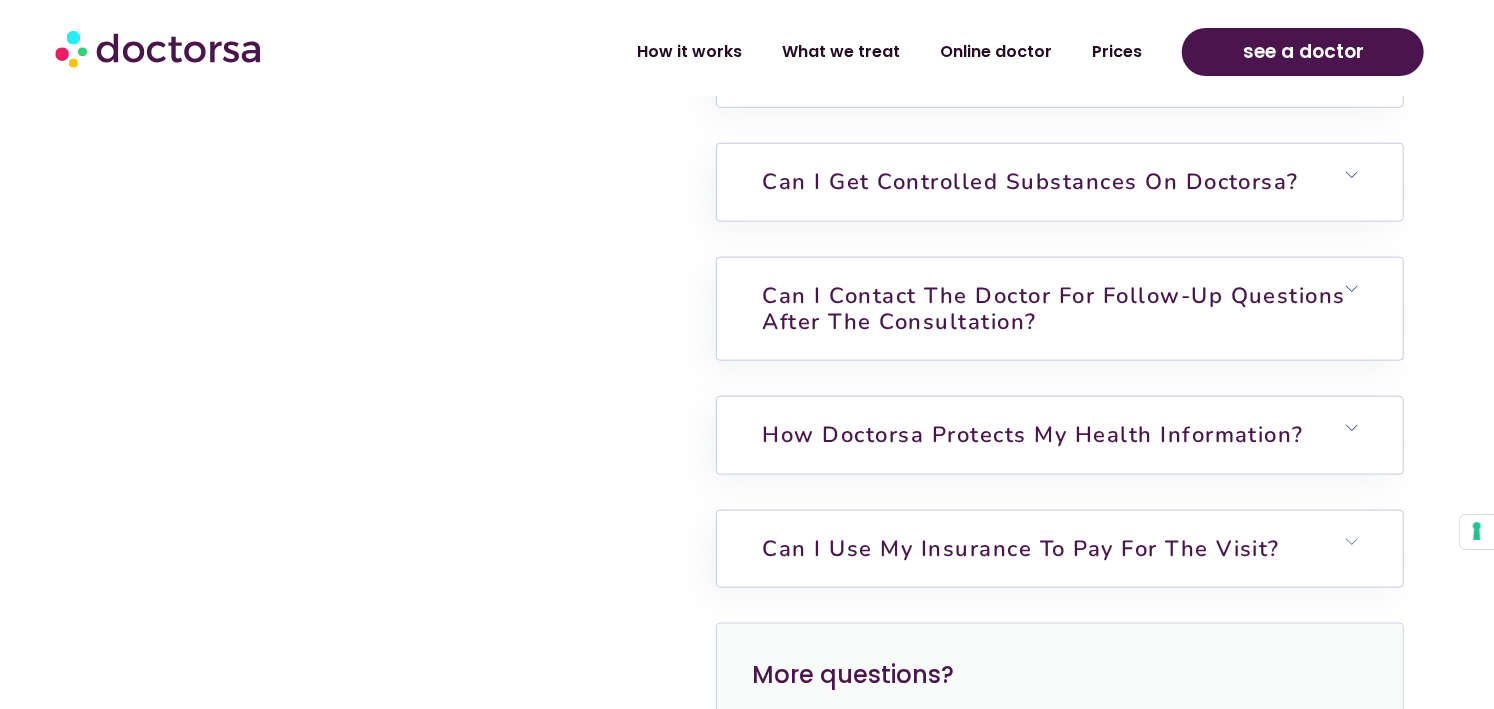 scroll, scrollTop: 5528, scrollLeft: 0, axis: vertical 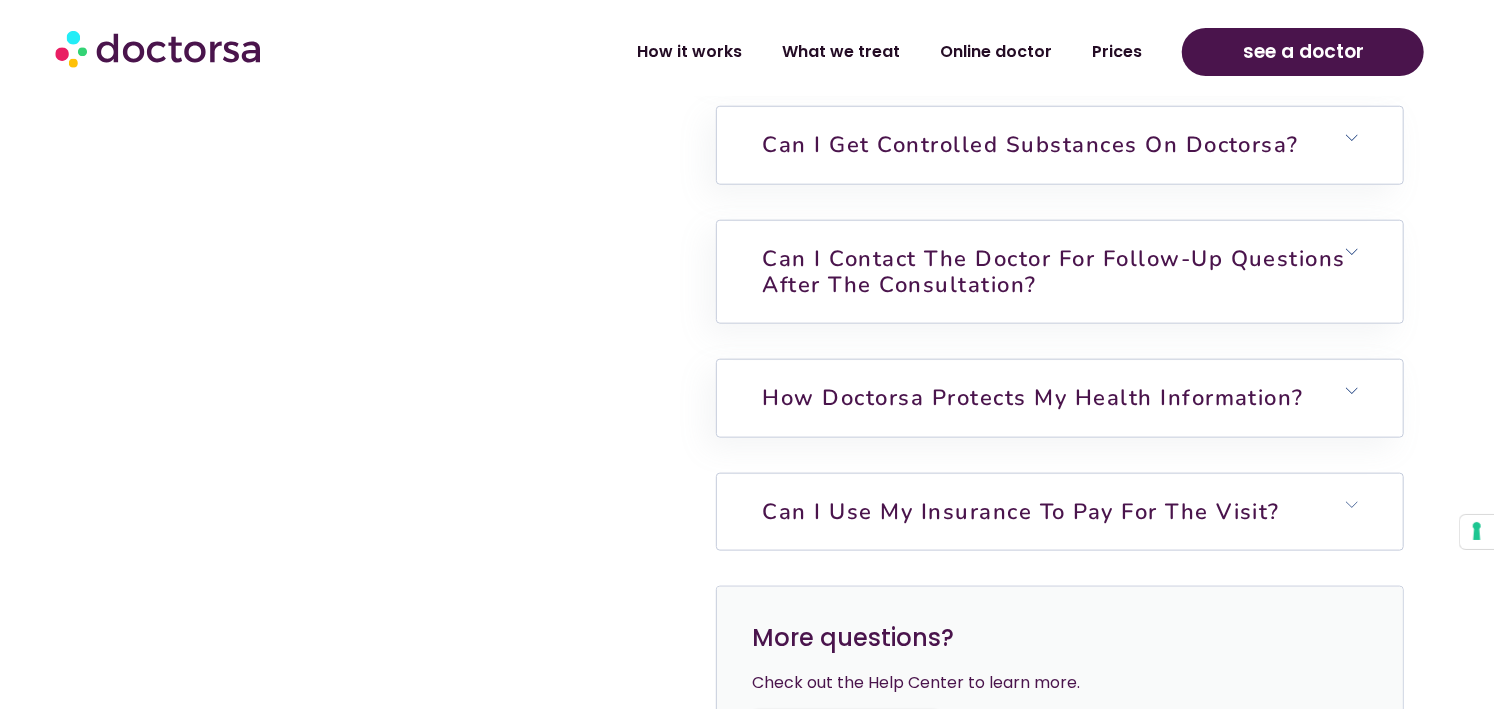 click on "Can I use my insurance to pay for the visit?" at bounding box center [1060, 512] 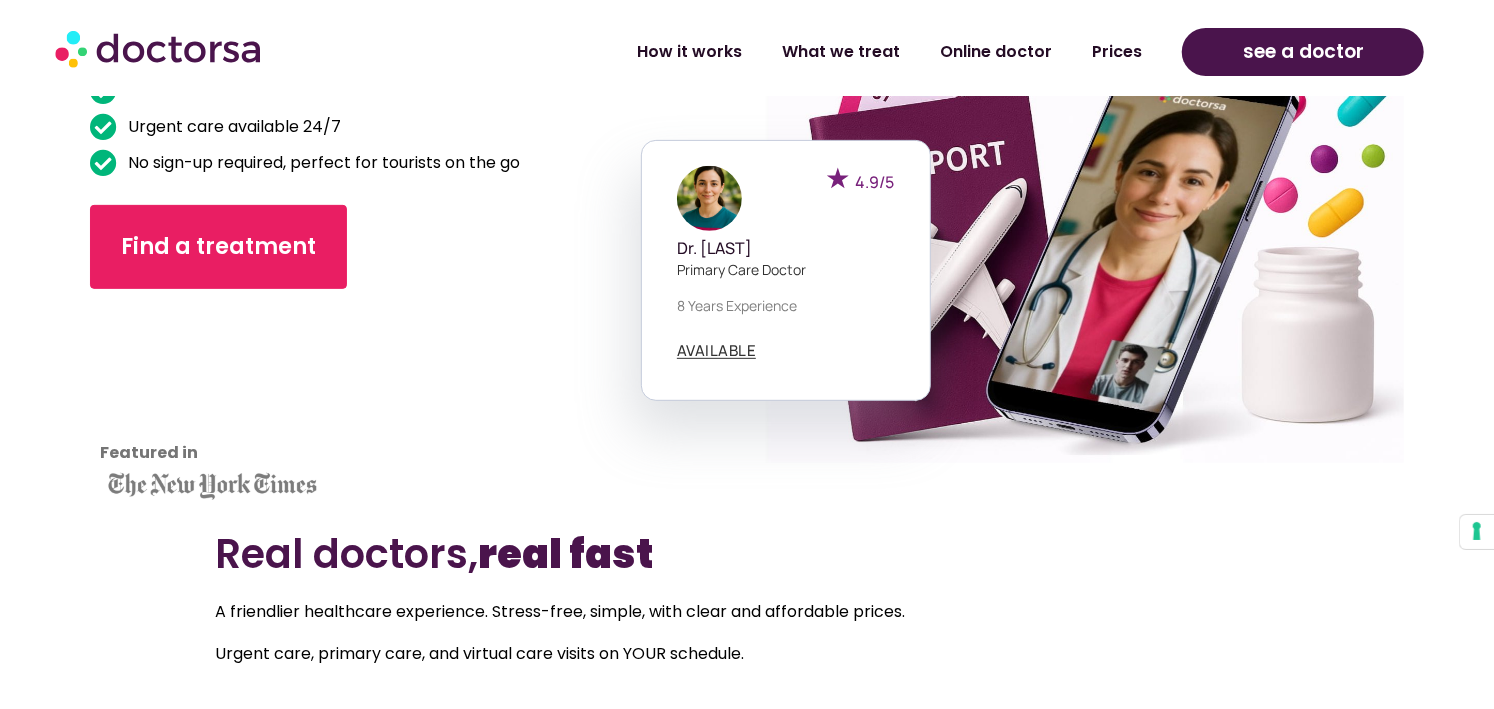 scroll, scrollTop: 0, scrollLeft: 0, axis: both 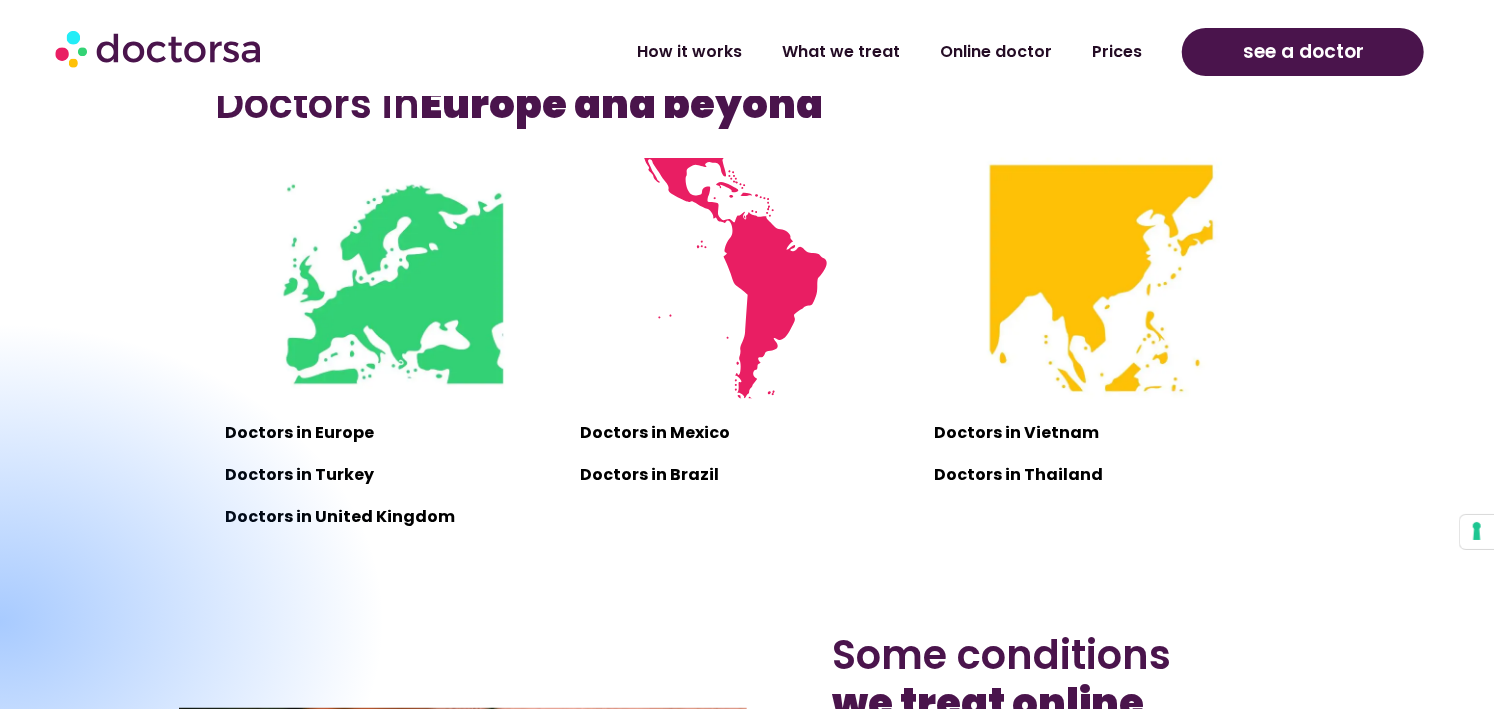 click at bounding box center [0, 622] 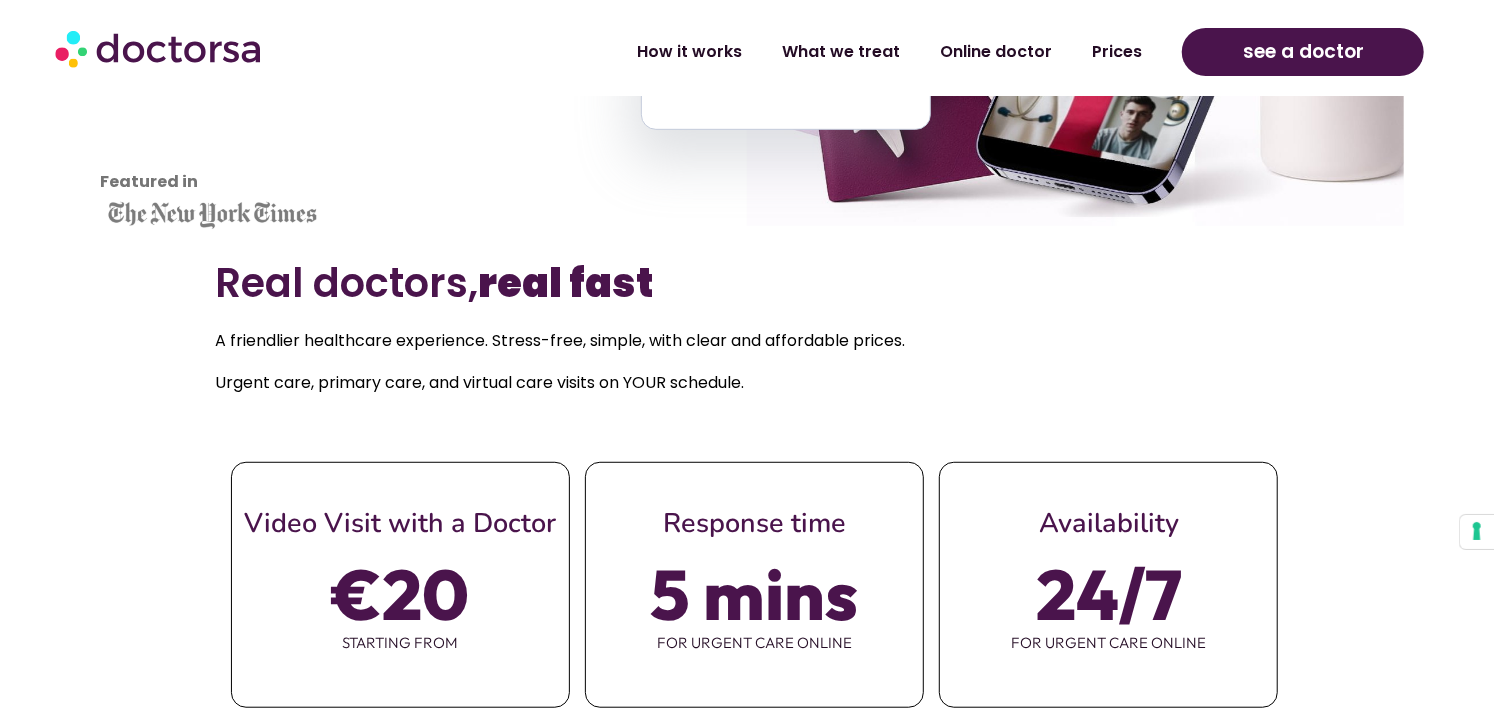 scroll, scrollTop: 613, scrollLeft: 0, axis: vertical 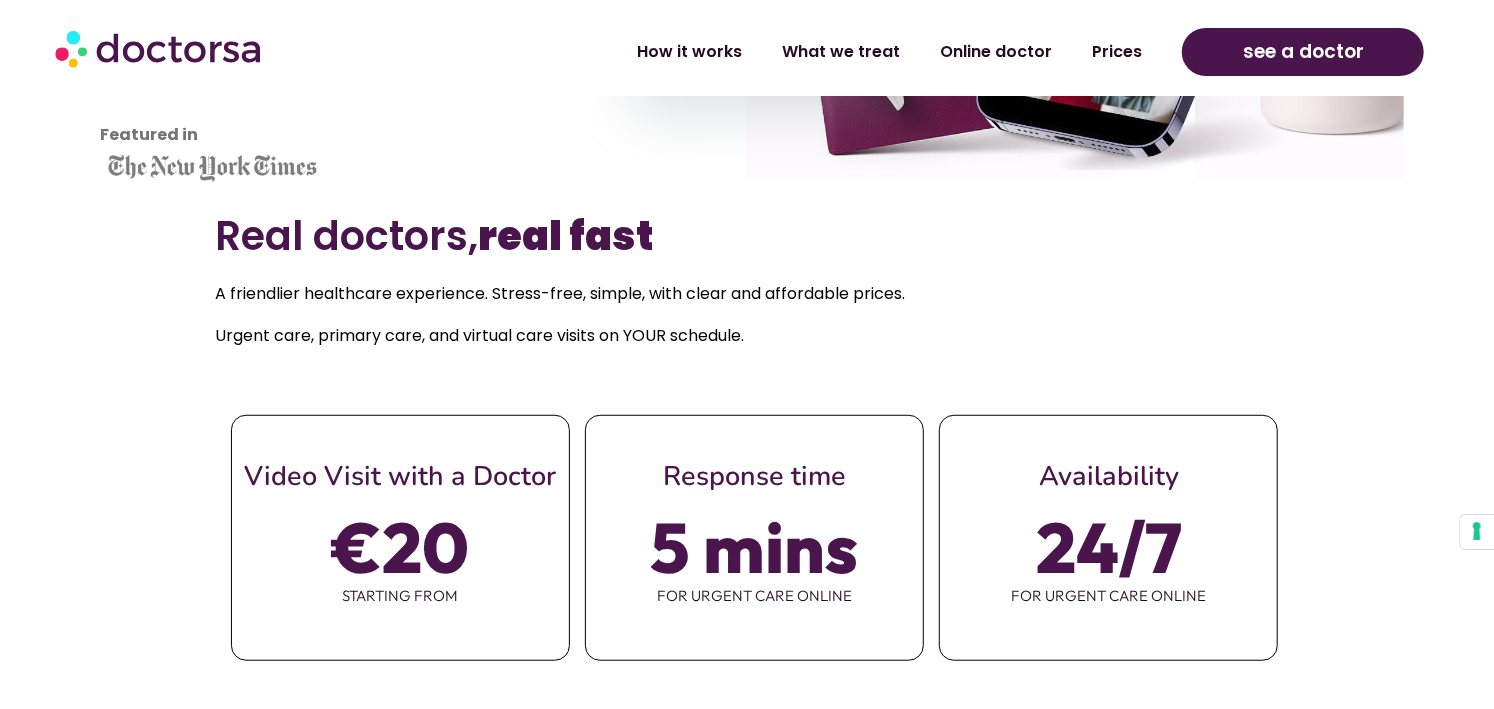click on "starting from" at bounding box center (400, 596) 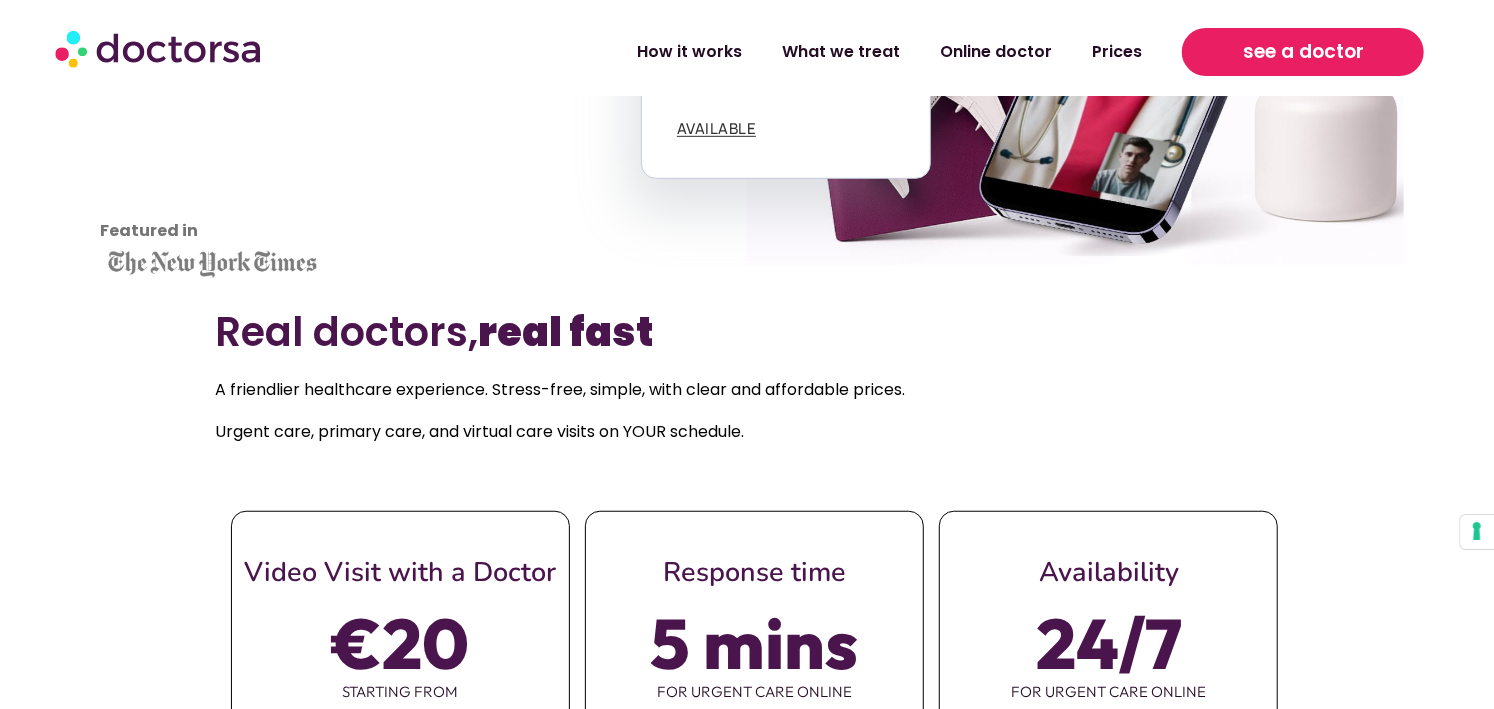click on "see a doctor" at bounding box center [1303, 52] 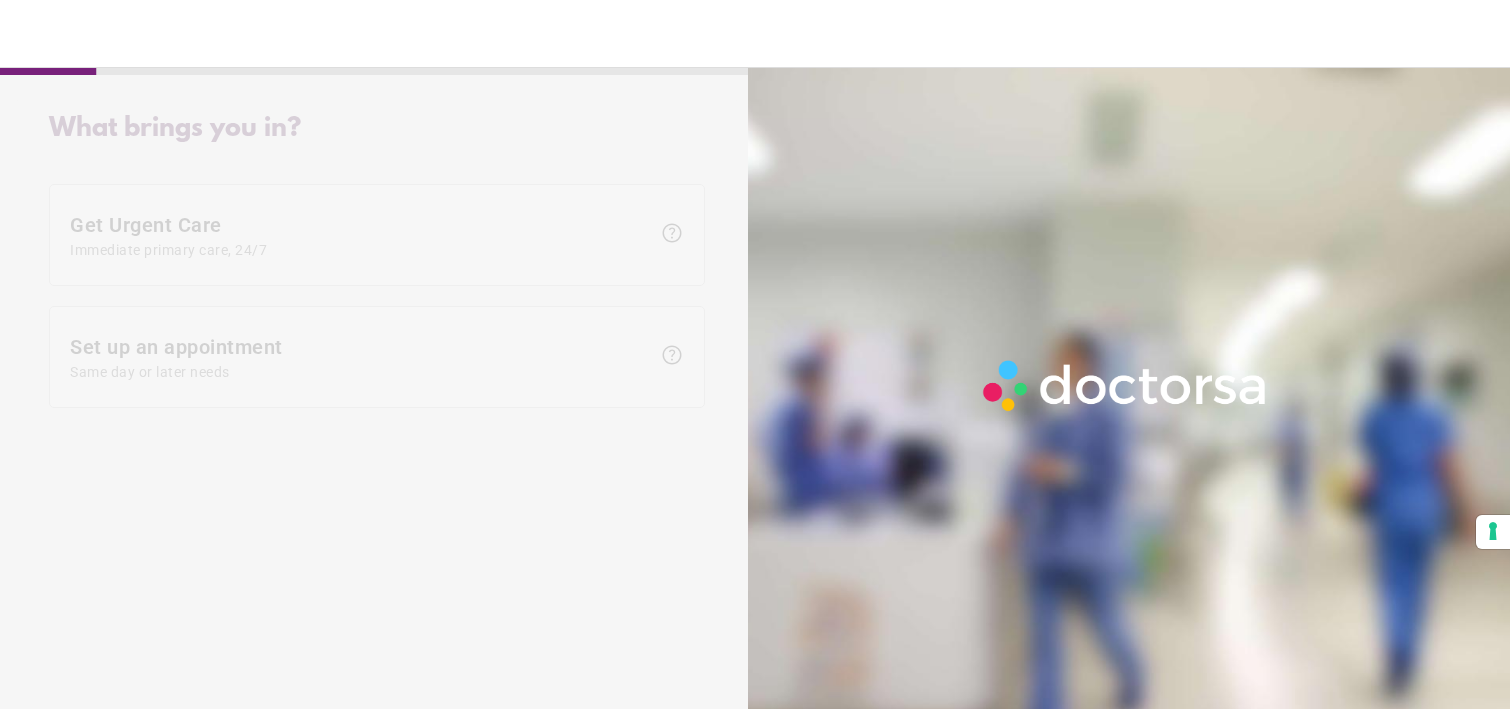 scroll, scrollTop: 0, scrollLeft: 0, axis: both 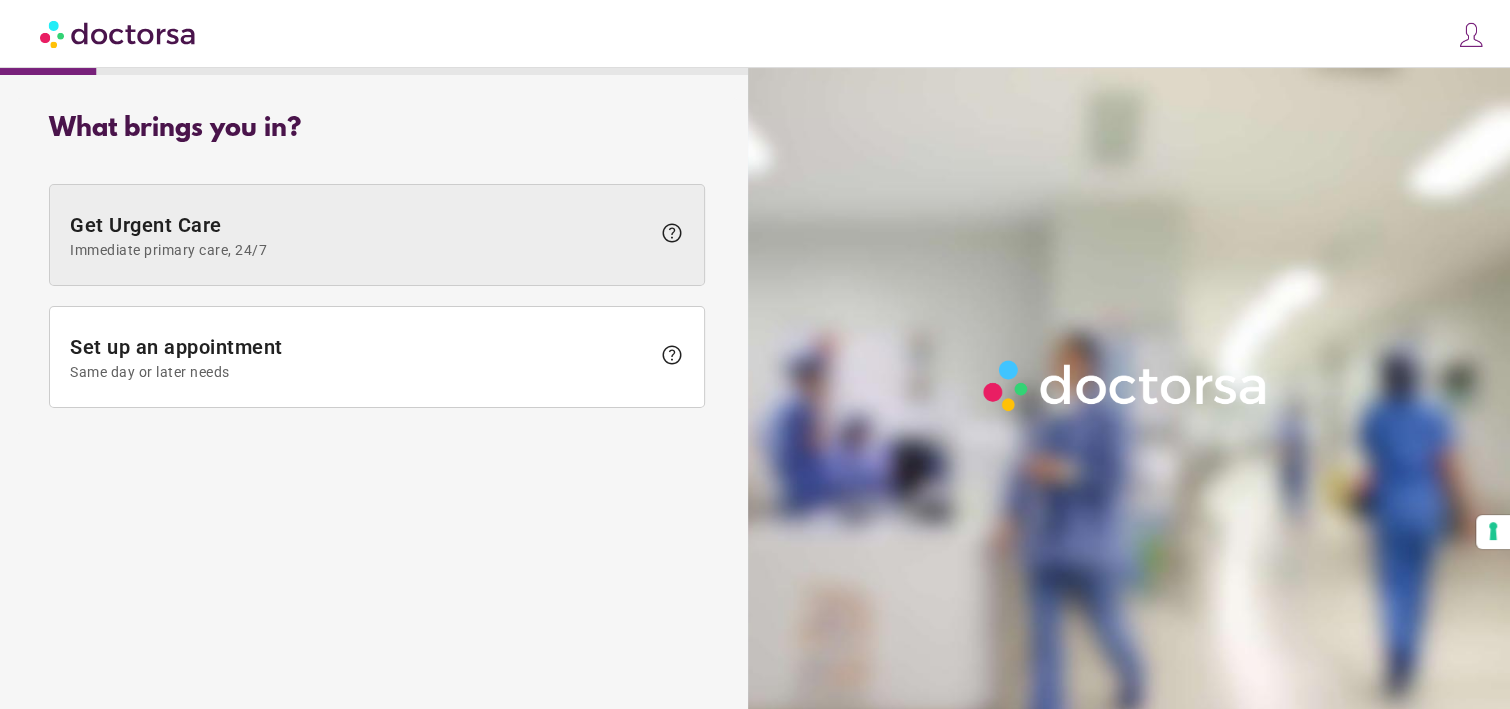 click on "help" at bounding box center [672, 233] 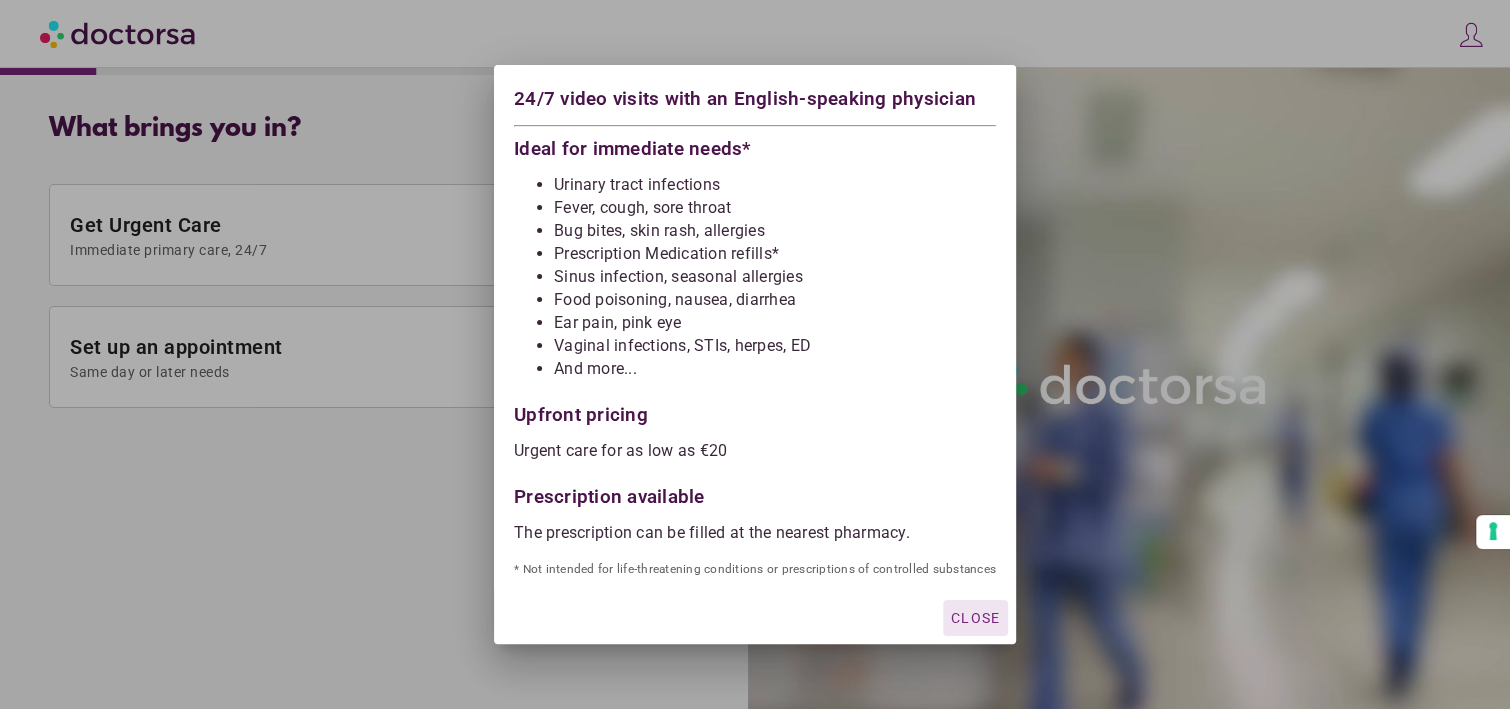 click at bounding box center (755, 354) 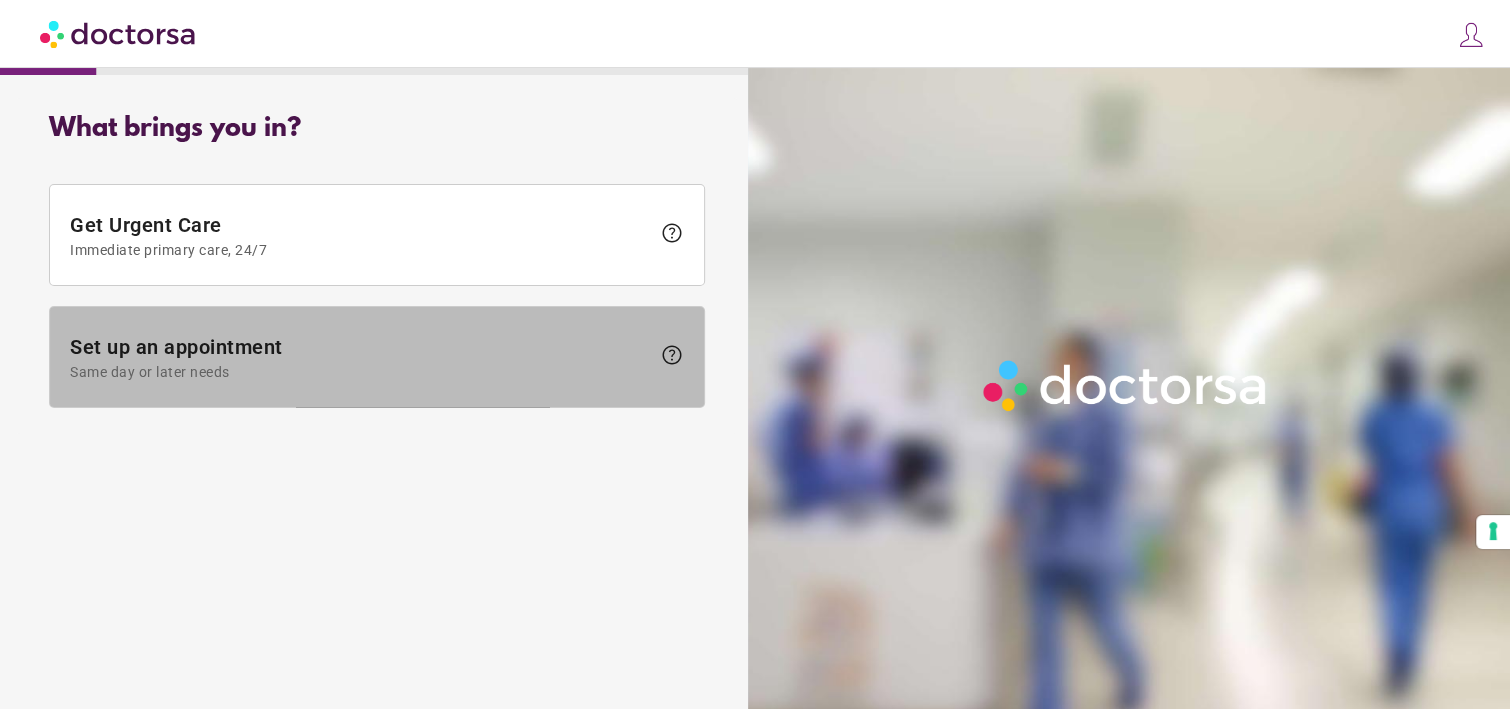 click on "help" at bounding box center [672, 355] 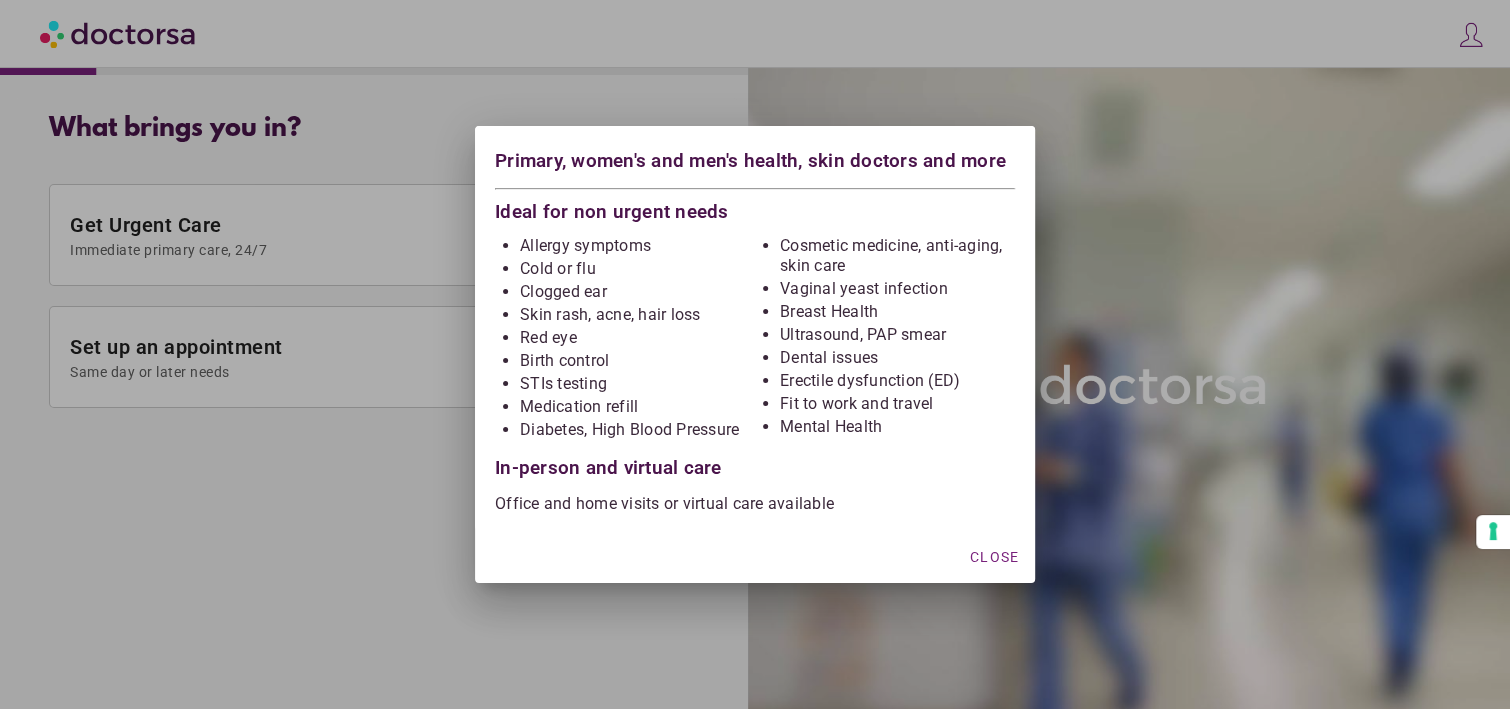 click at bounding box center (755, 354) 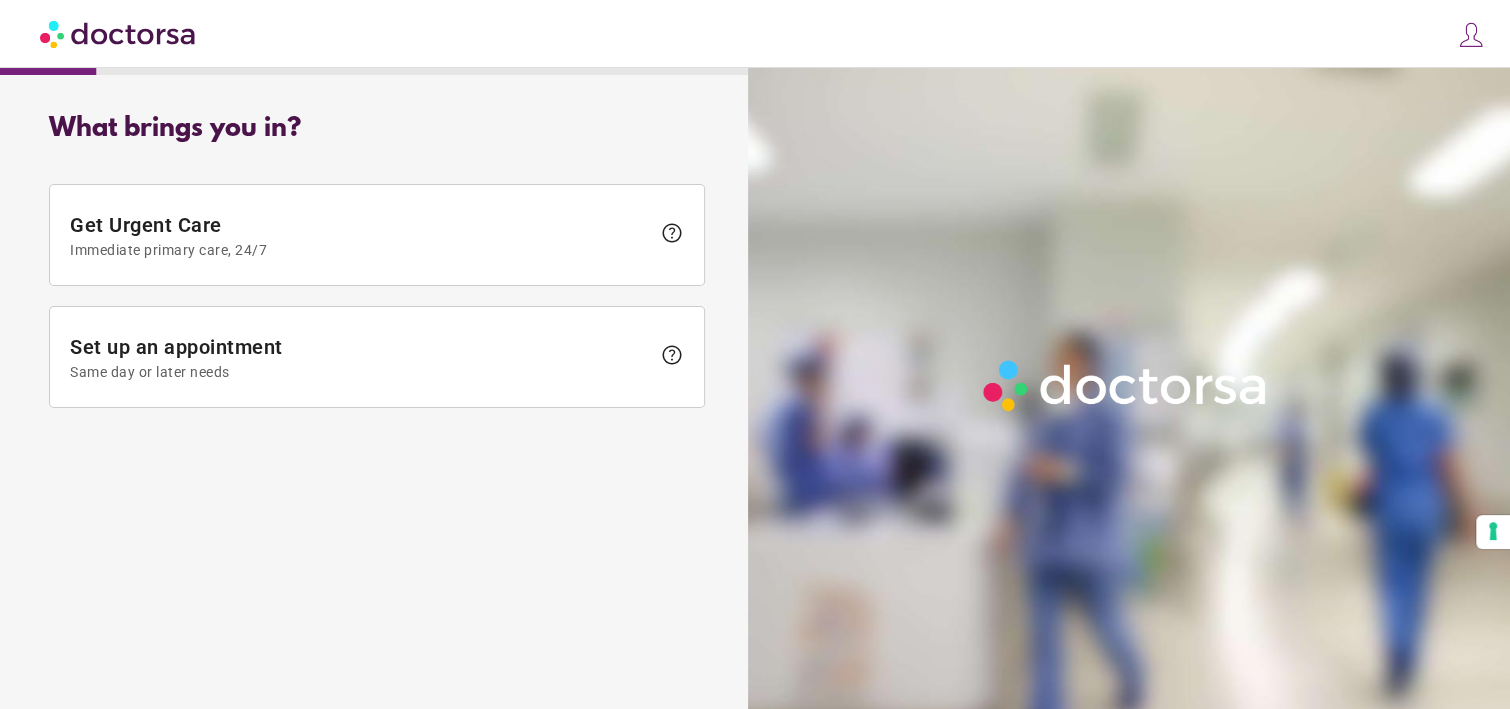 click at bounding box center [119, 33] 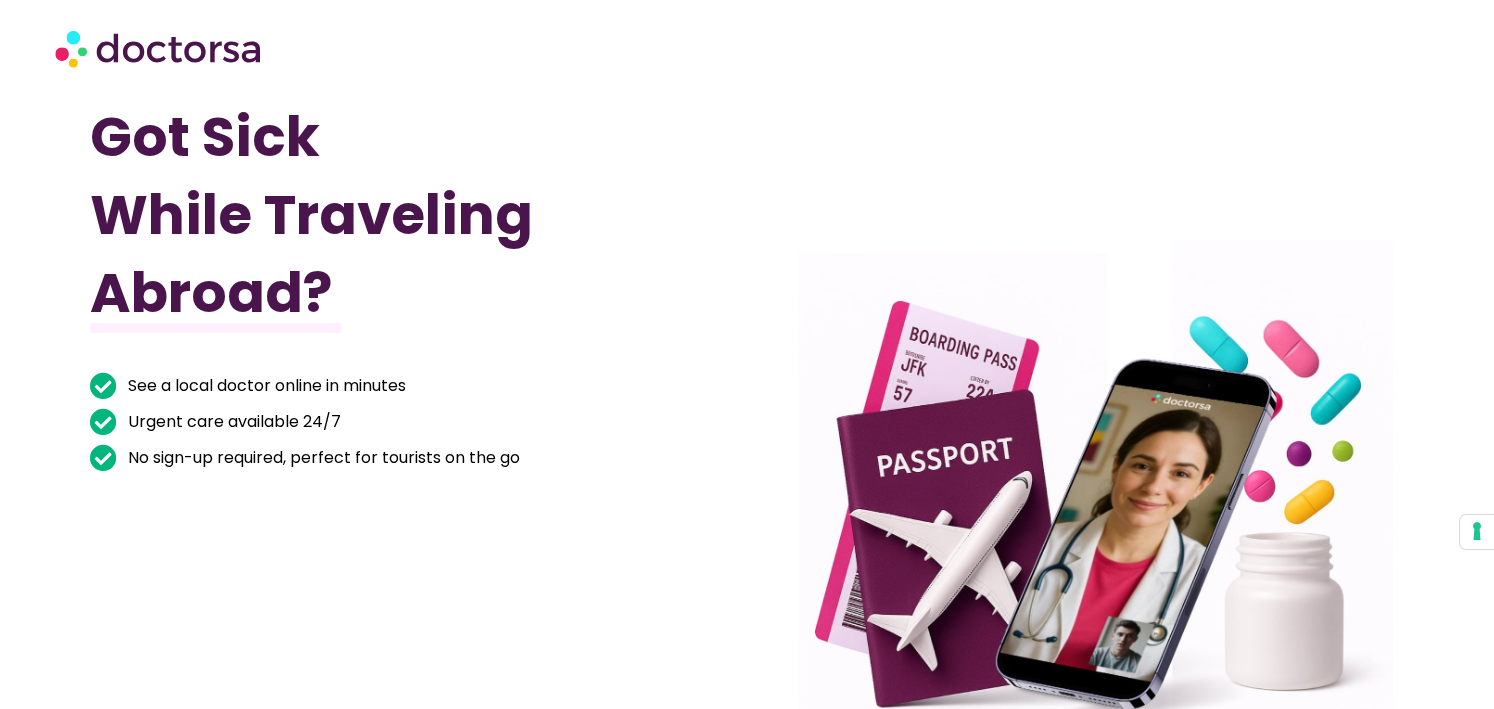 scroll, scrollTop: 0, scrollLeft: 0, axis: both 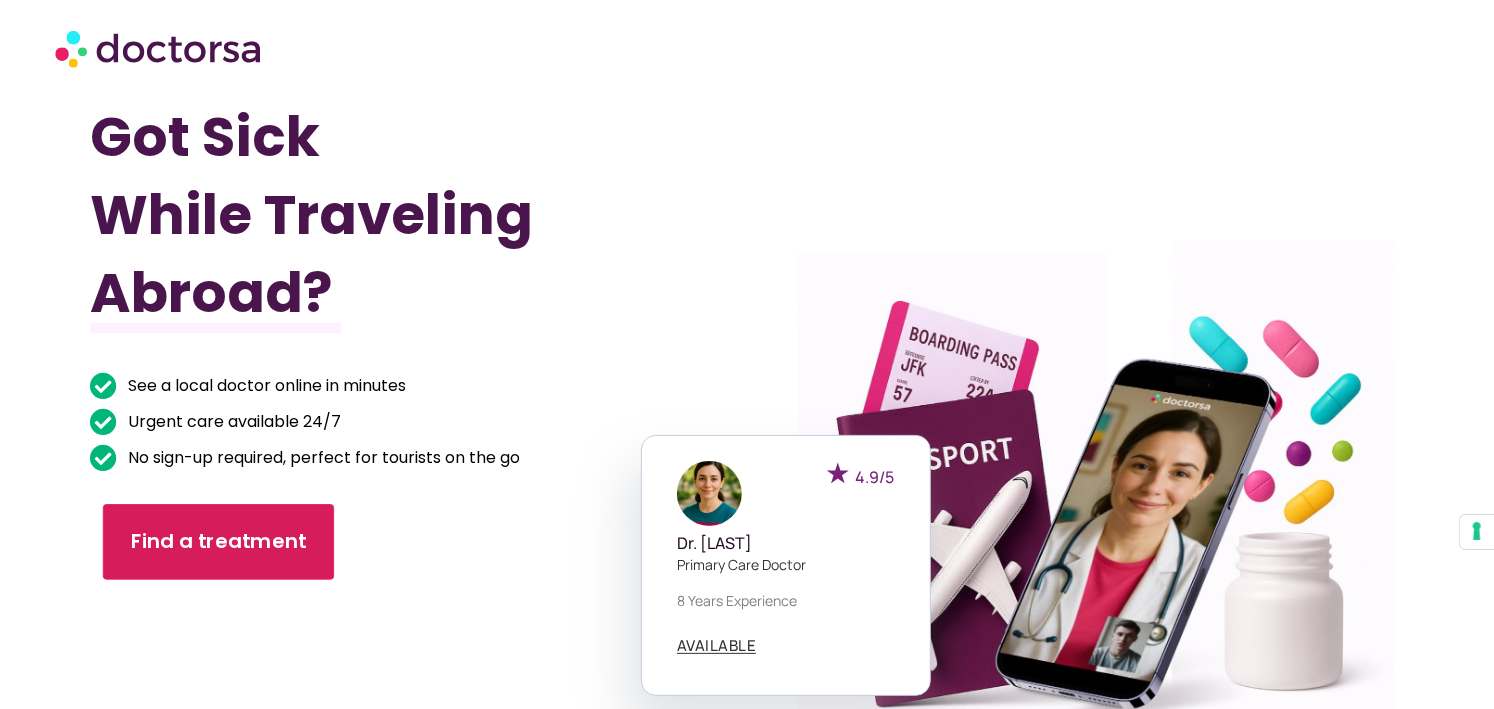 click on "Find a treatment" at bounding box center (218, 541) 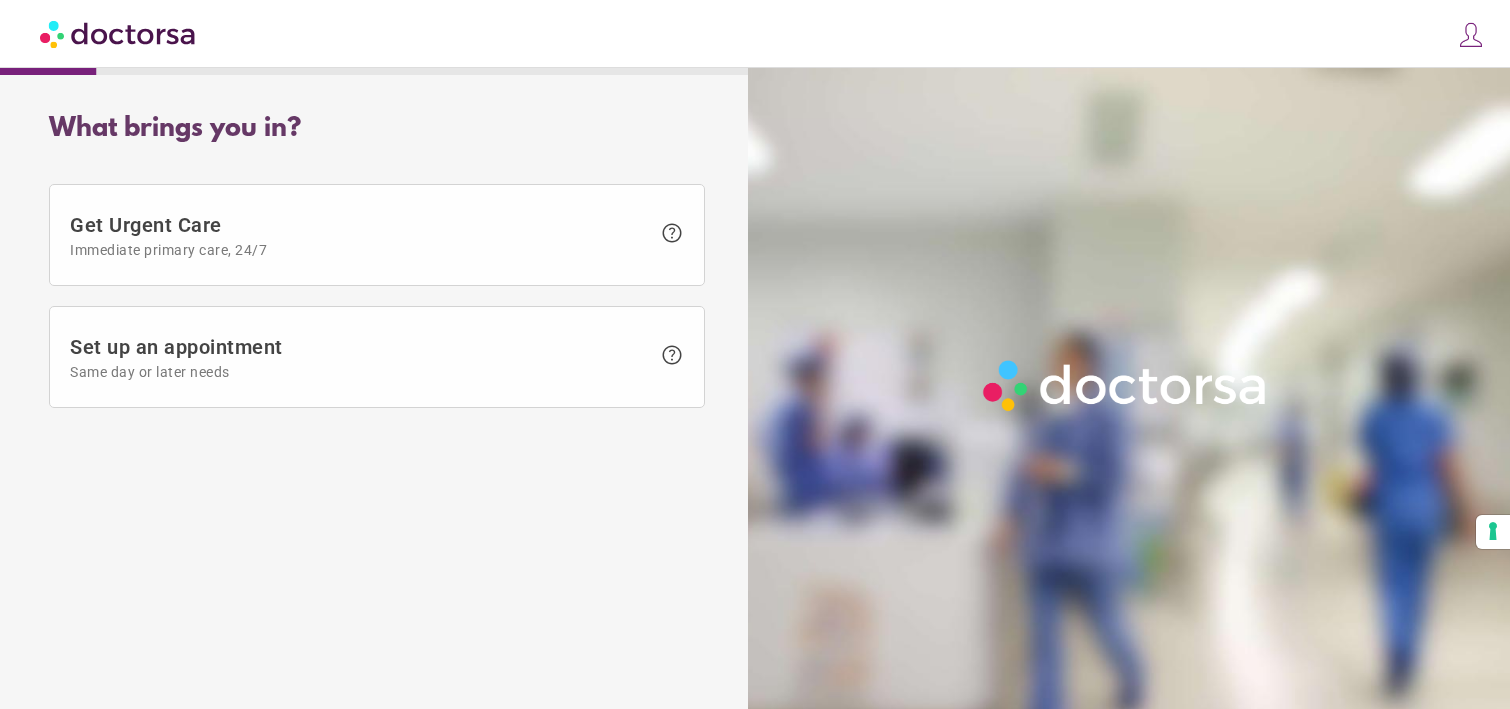 scroll, scrollTop: 0, scrollLeft: 0, axis: both 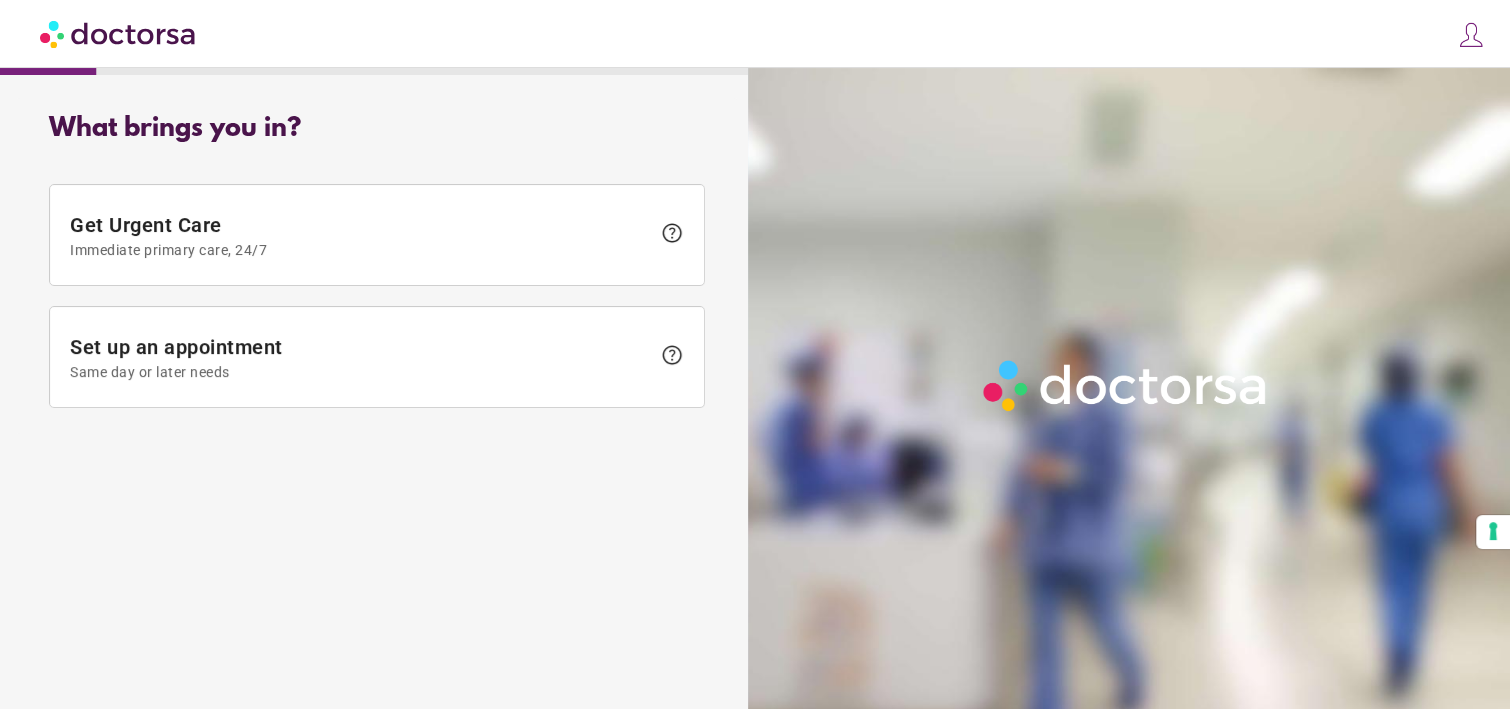 click at bounding box center [119, 33] 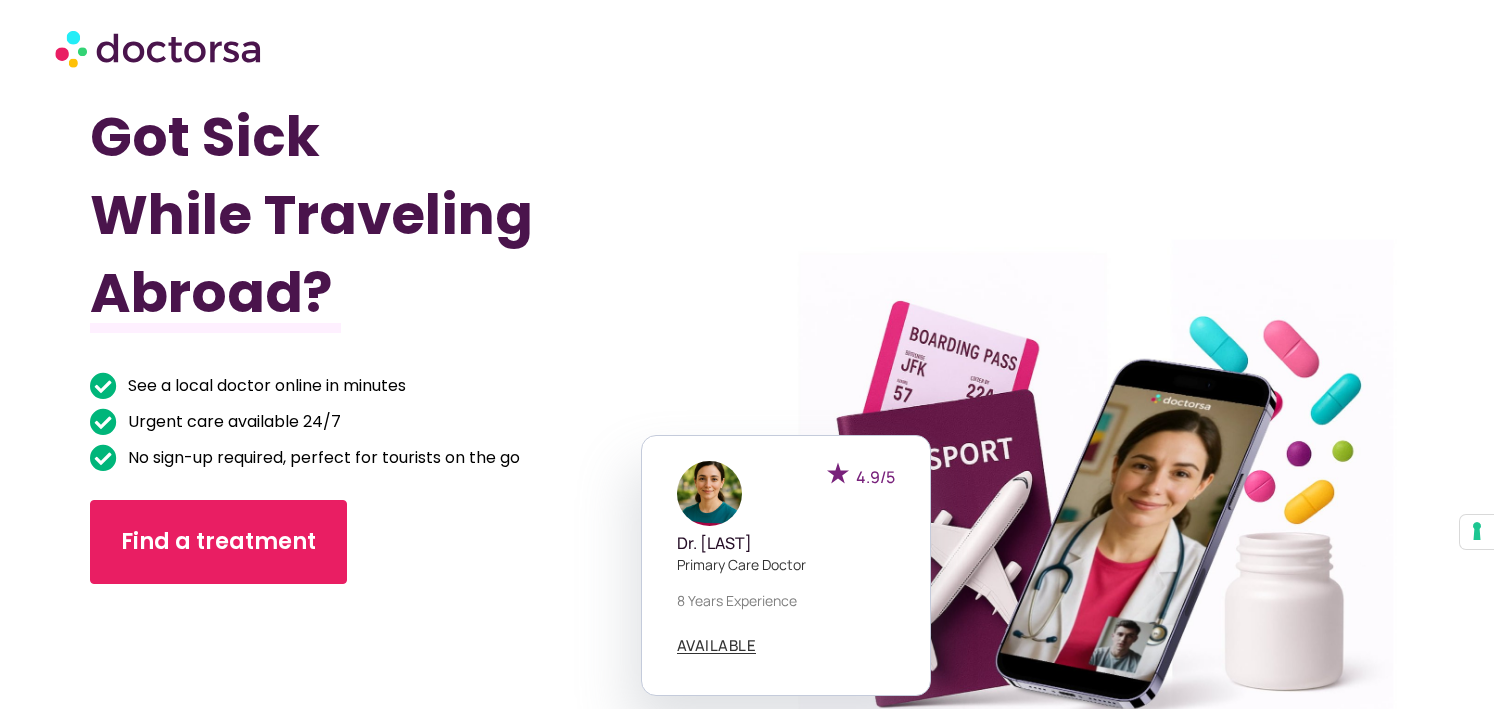 scroll, scrollTop: 0, scrollLeft: 0, axis: both 